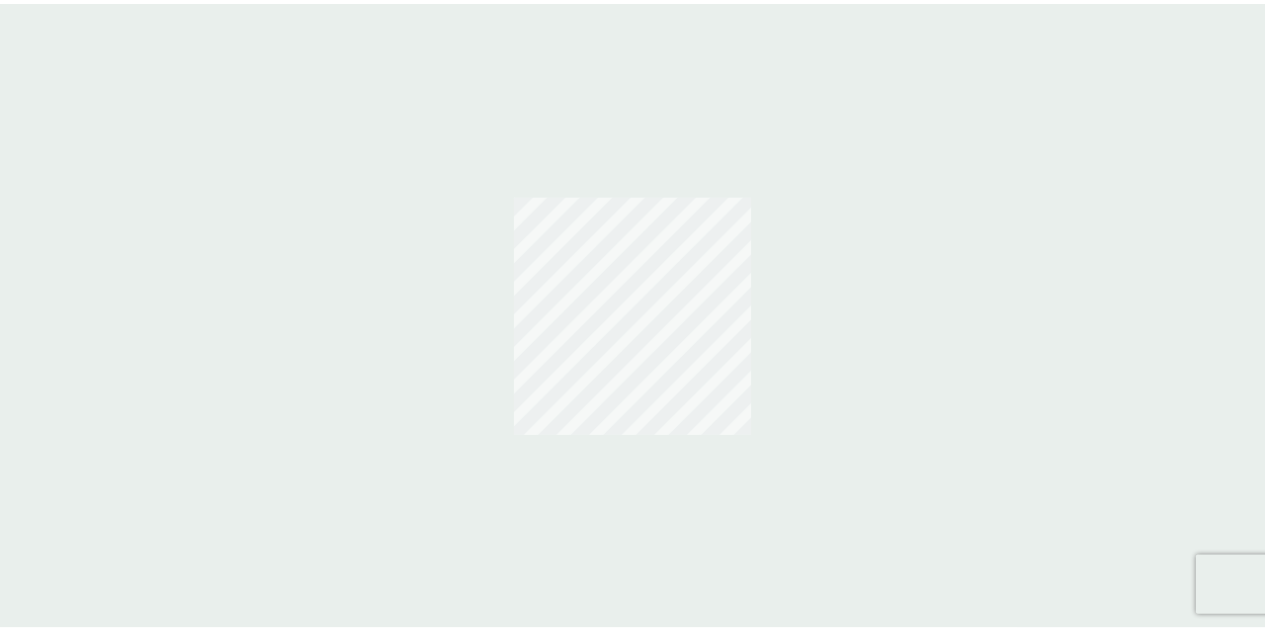 scroll, scrollTop: 0, scrollLeft: 0, axis: both 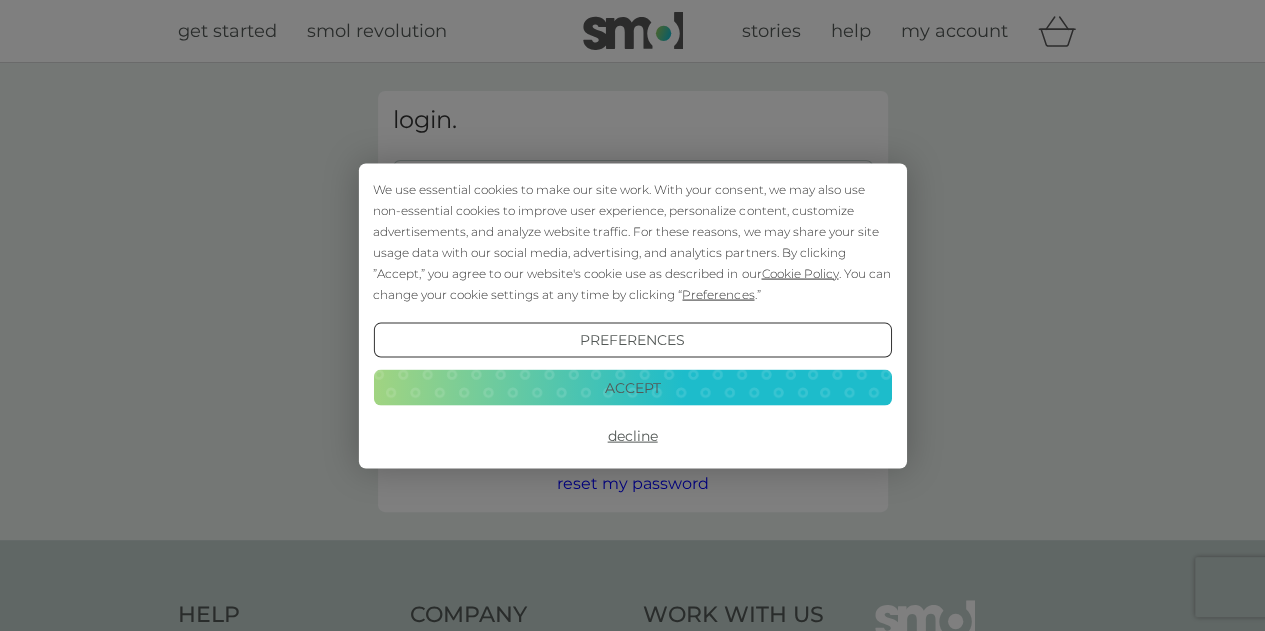 click on "Accept" at bounding box center [632, 388] 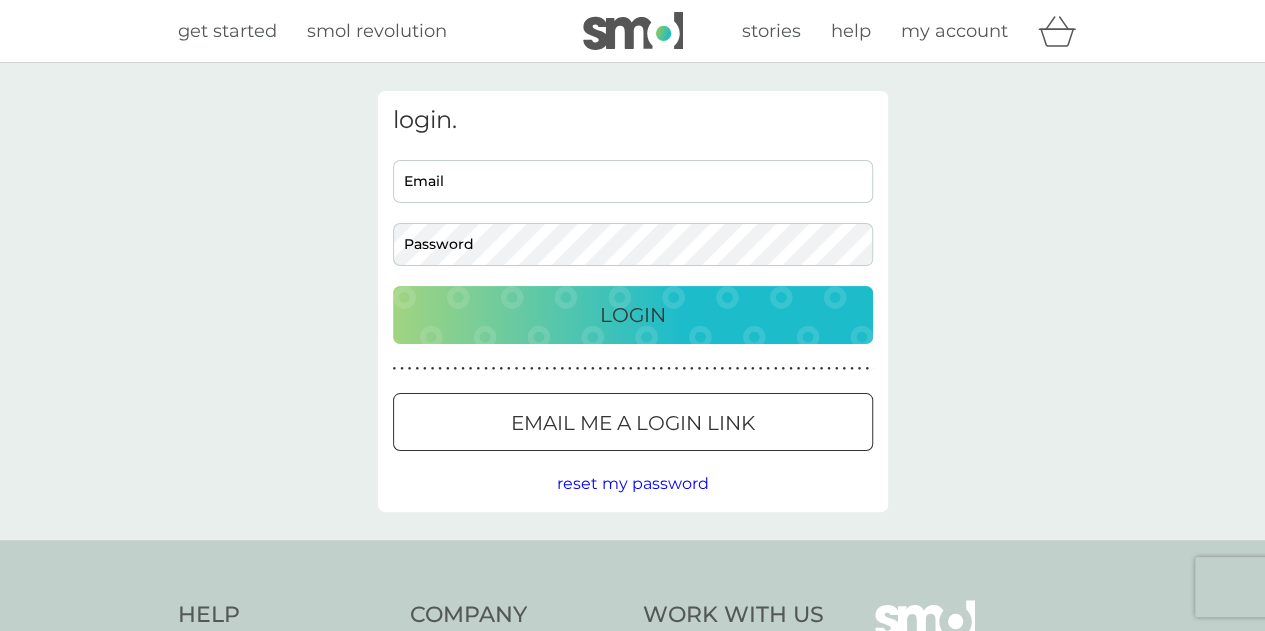 click on "Email" at bounding box center (633, 181) 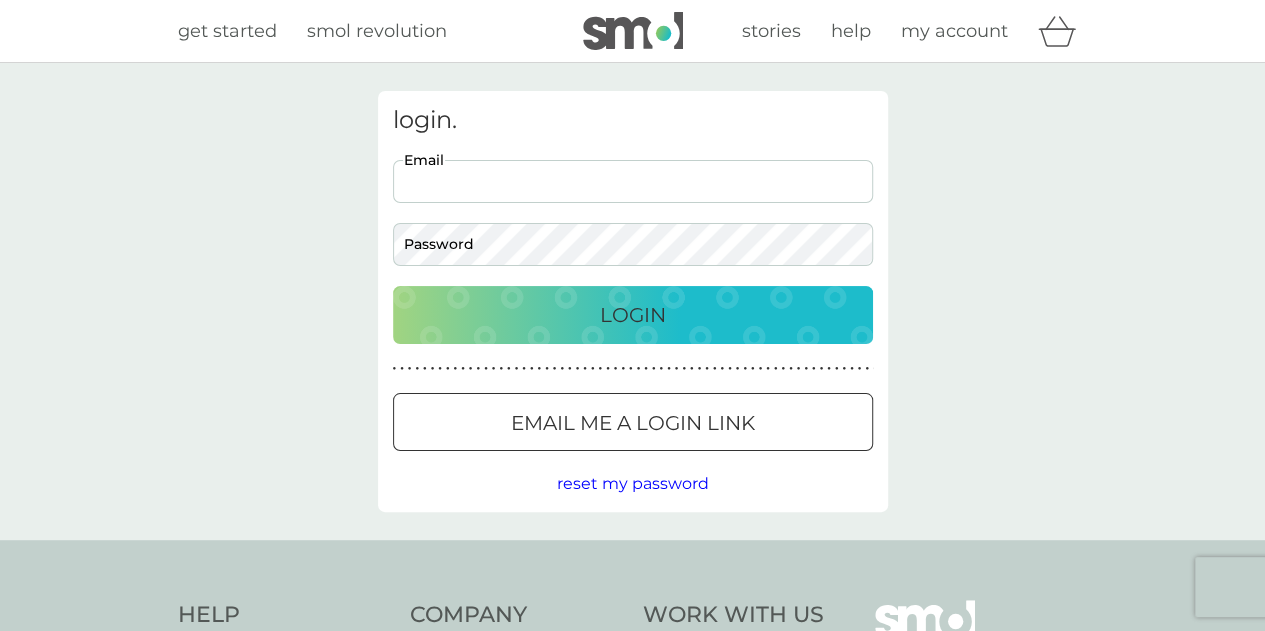 scroll, scrollTop: 0, scrollLeft: 0, axis: both 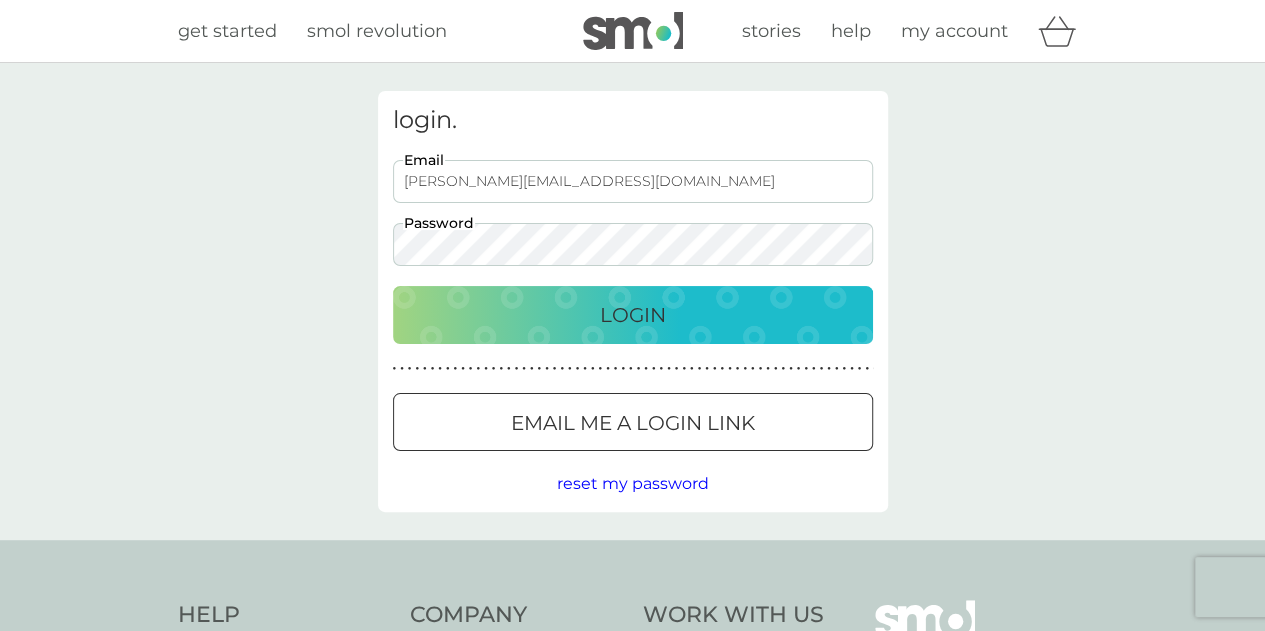click on "Login" at bounding box center (633, 315) 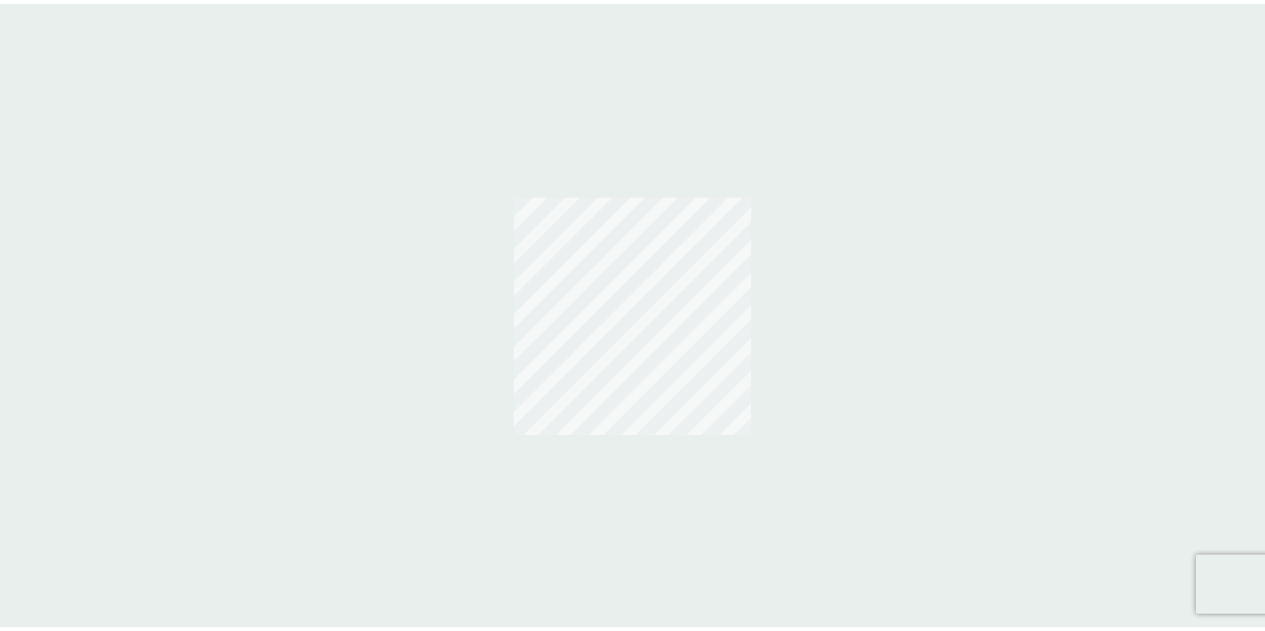 scroll, scrollTop: 0, scrollLeft: 0, axis: both 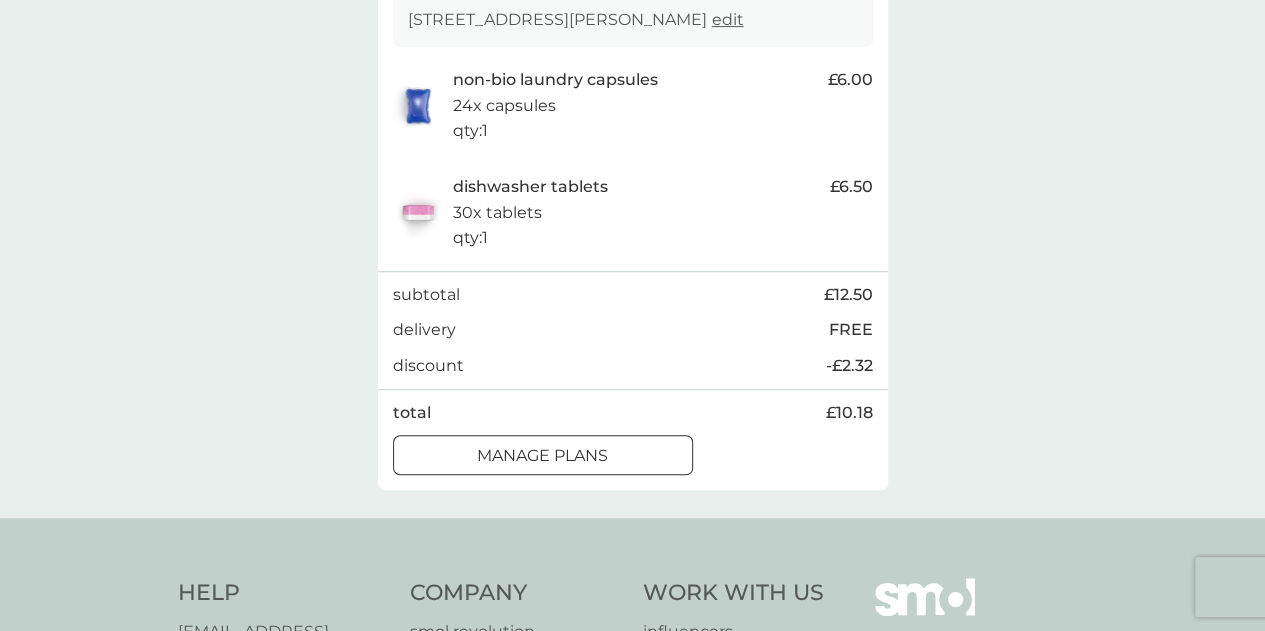 click on "manage plans" at bounding box center (542, 456) 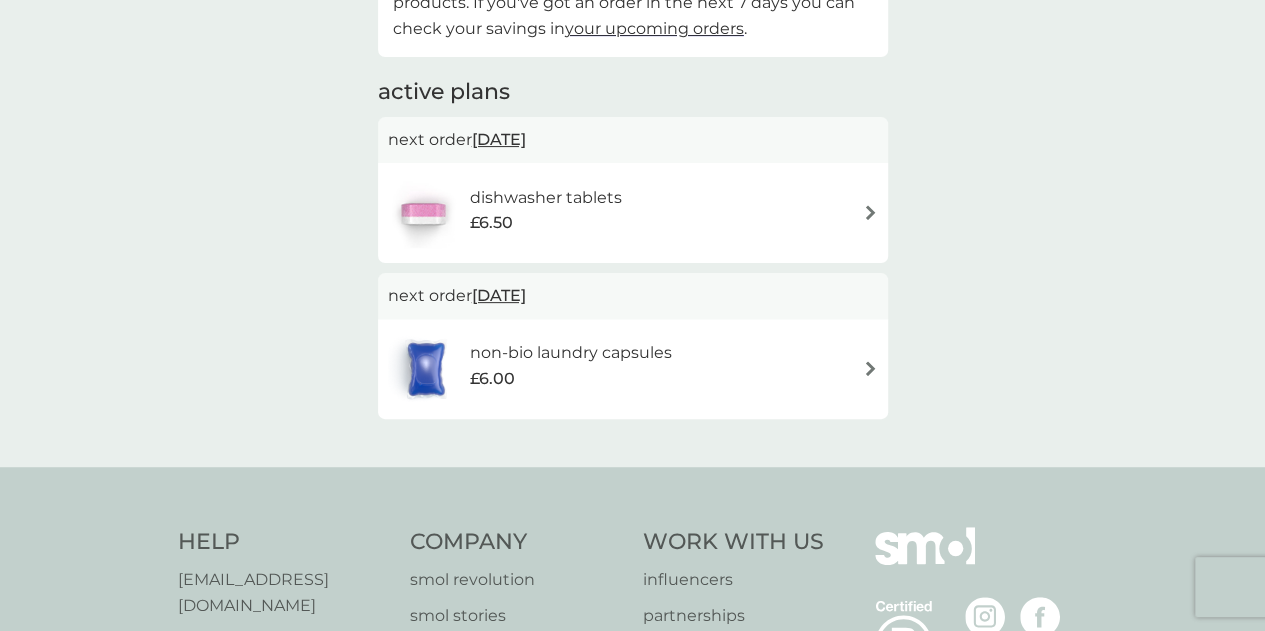 scroll, scrollTop: 100, scrollLeft: 0, axis: vertical 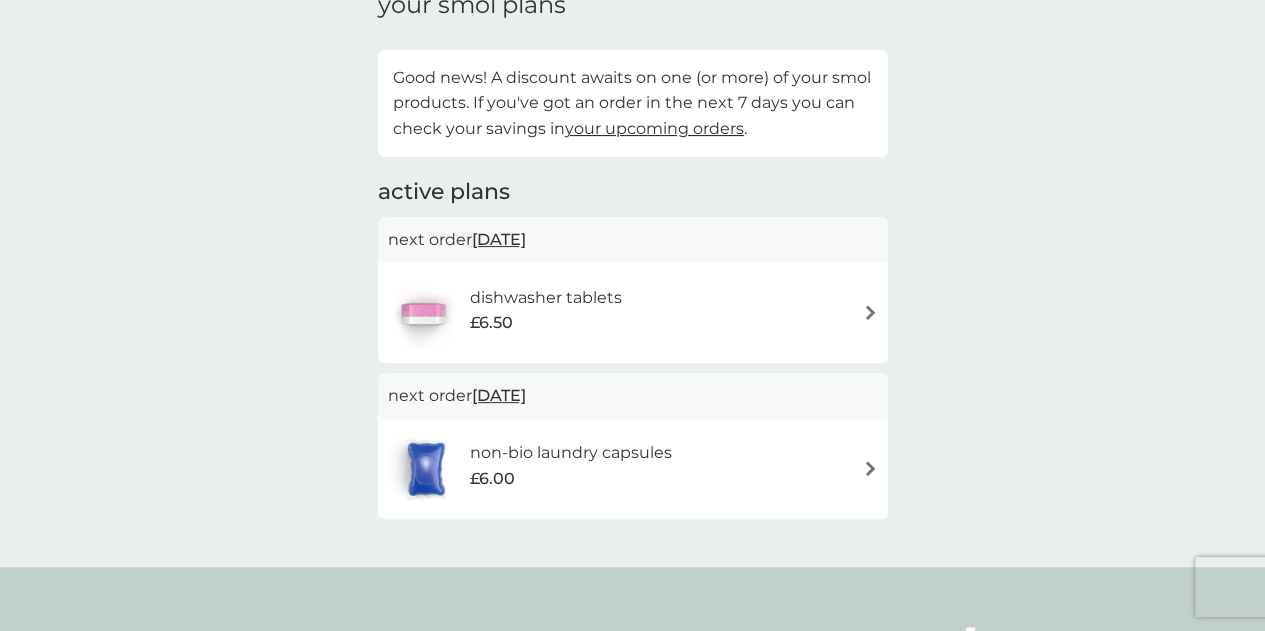 click on "dishwasher tablets £6.50" at bounding box center (633, 313) 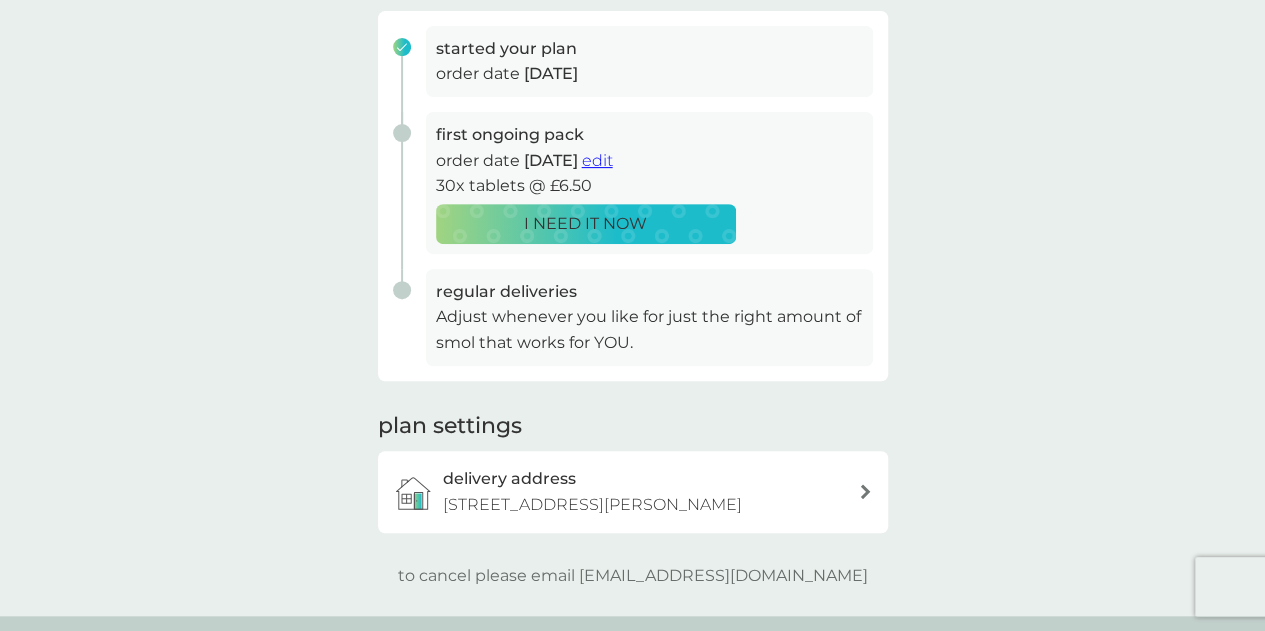 scroll, scrollTop: 200, scrollLeft: 0, axis: vertical 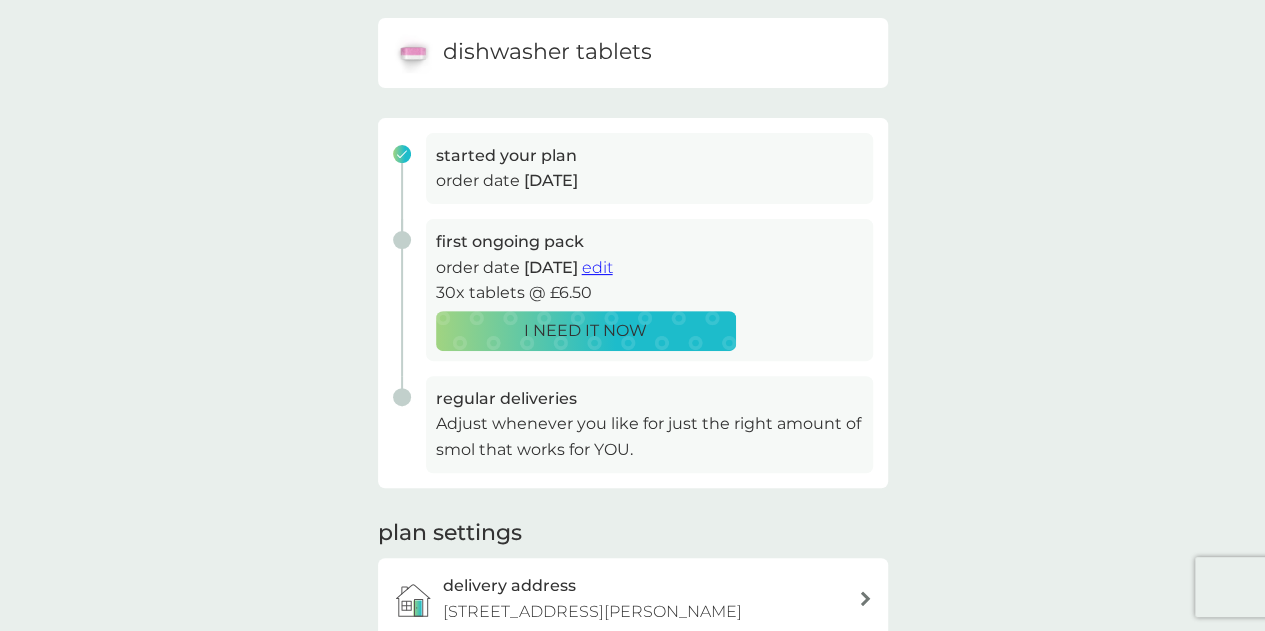click on "edit" at bounding box center (597, 267) 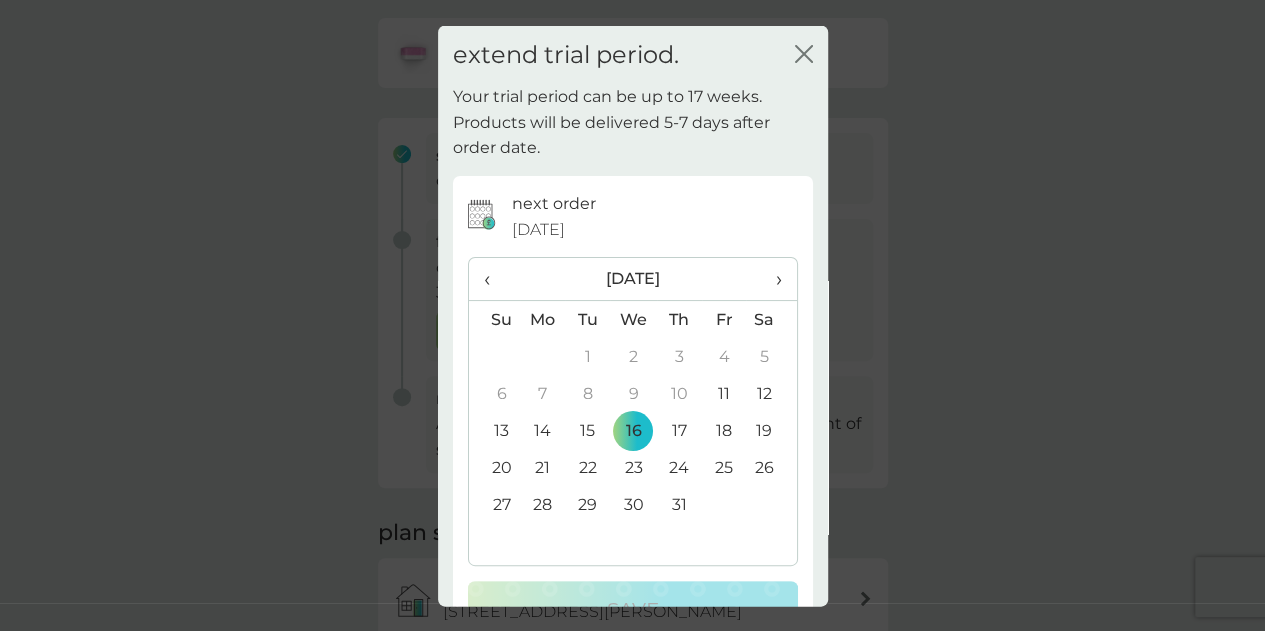 click on "›" at bounding box center [771, 279] 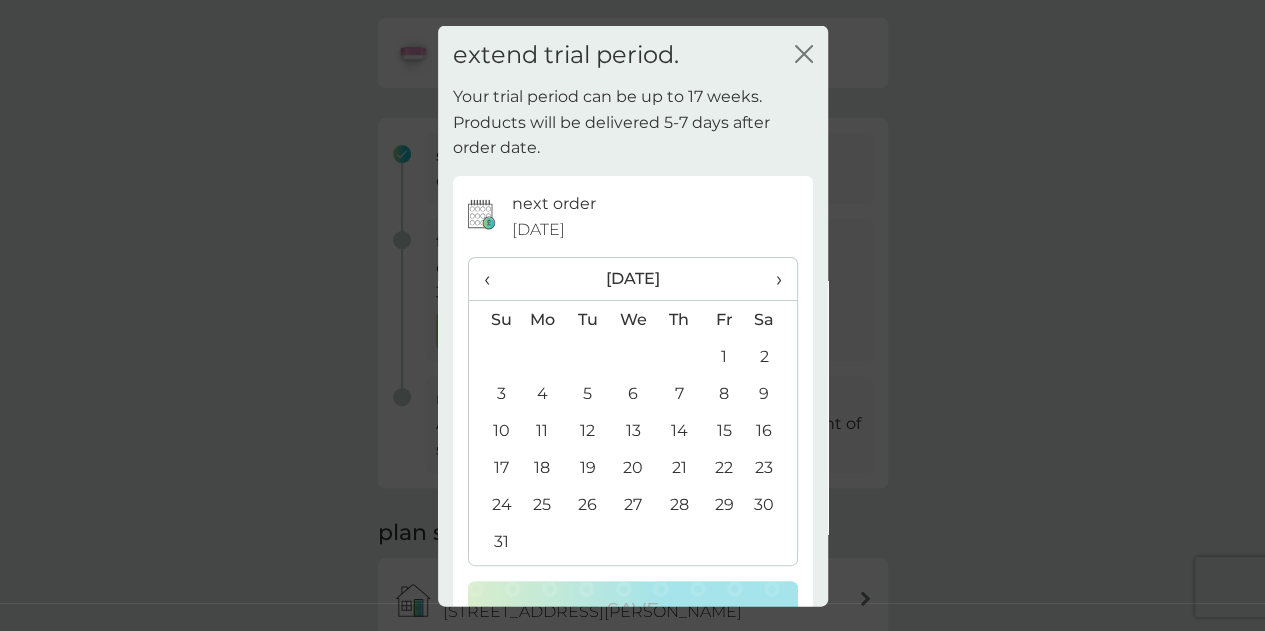 click on "18" at bounding box center [543, 467] 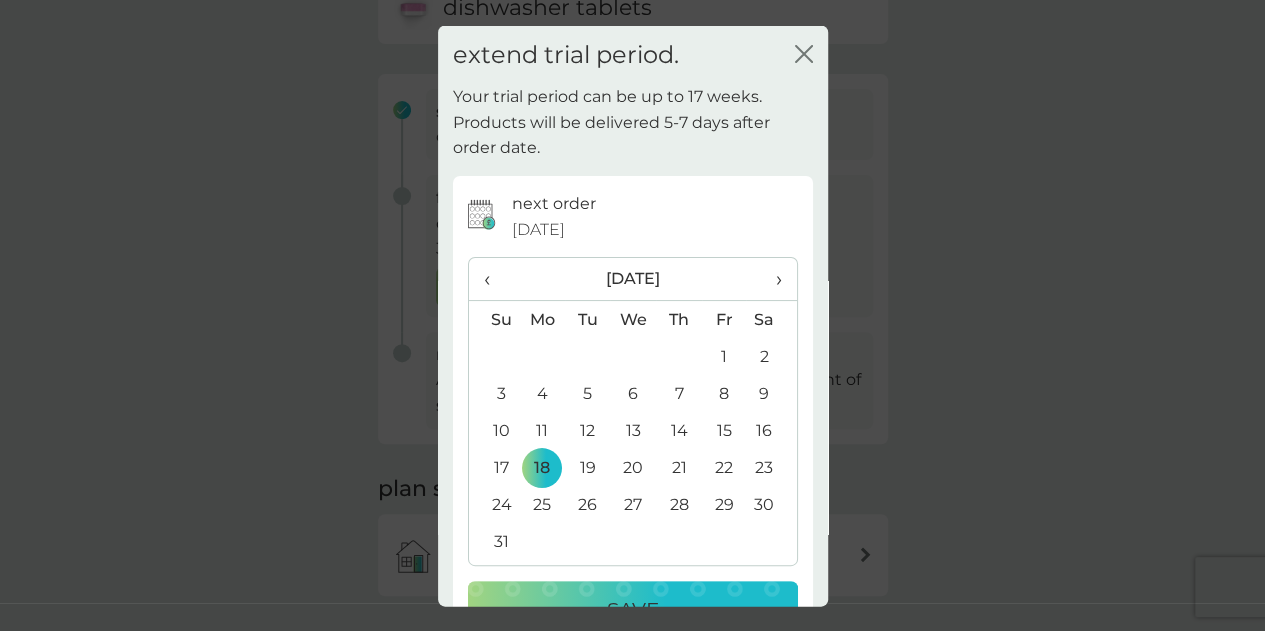 scroll, scrollTop: 200, scrollLeft: 0, axis: vertical 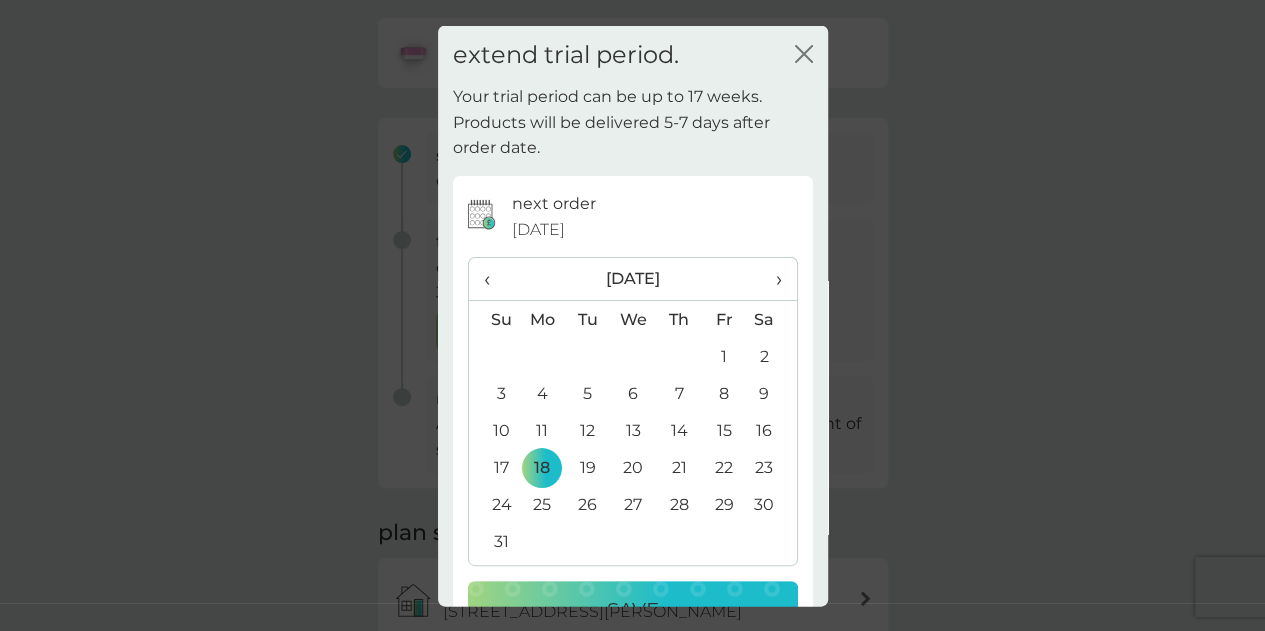 click on "Save" at bounding box center (633, 610) 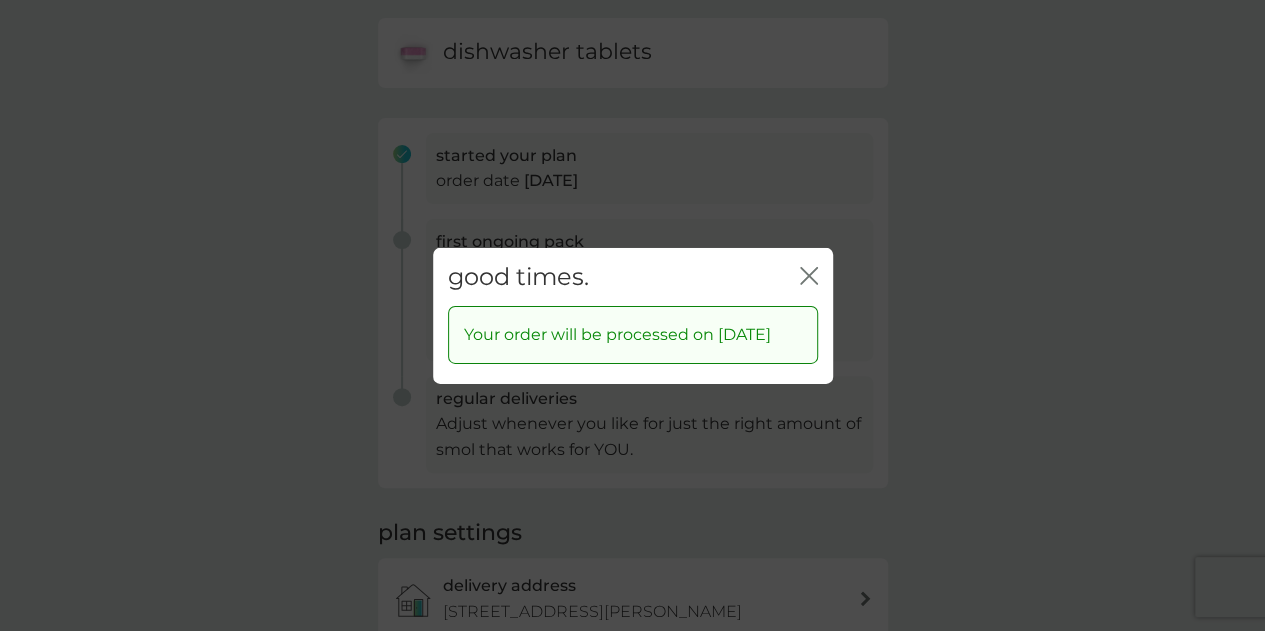 click 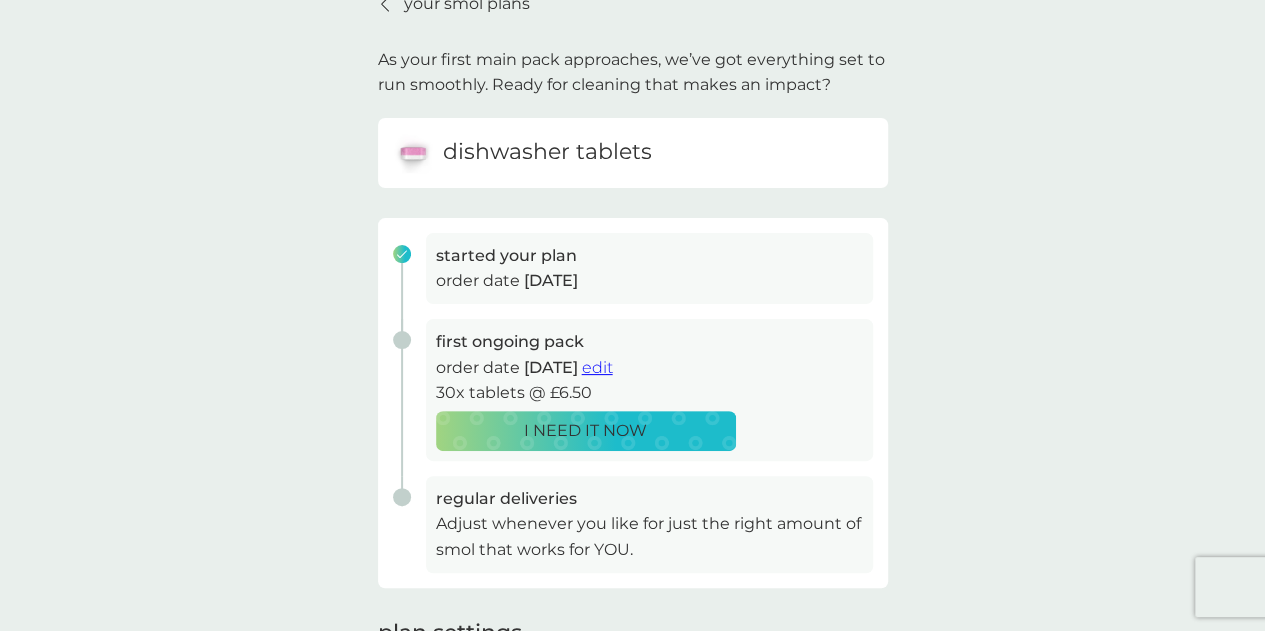 scroll, scrollTop: 0, scrollLeft: 0, axis: both 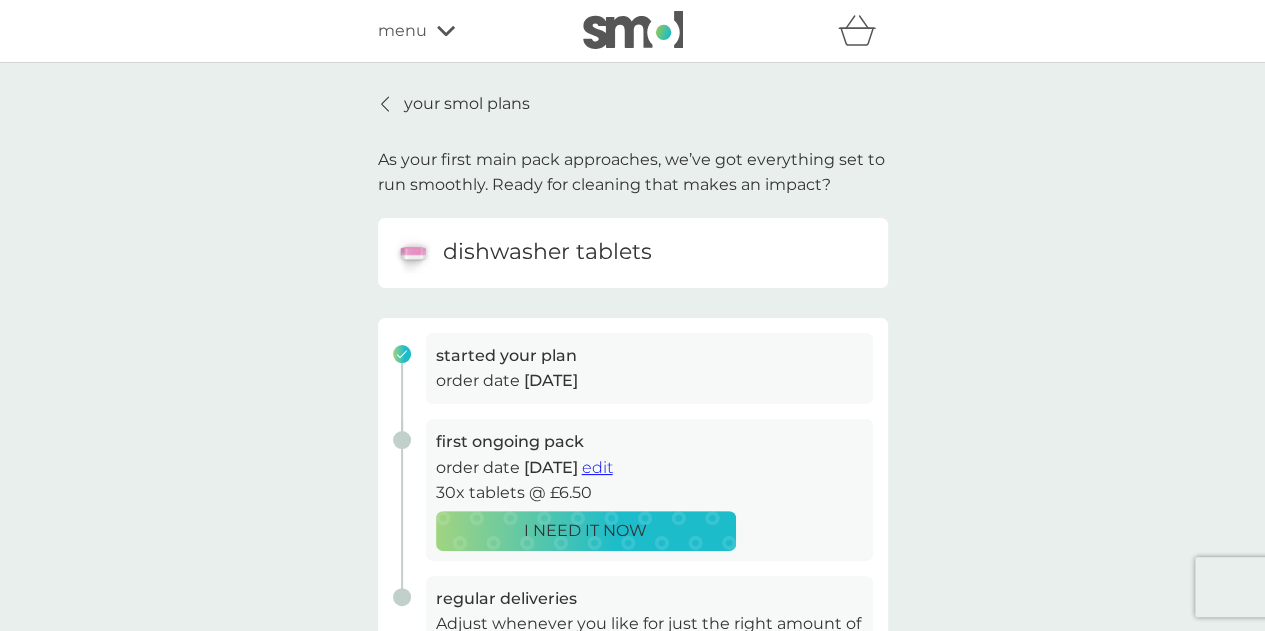 click on "your smol plans" at bounding box center [467, 104] 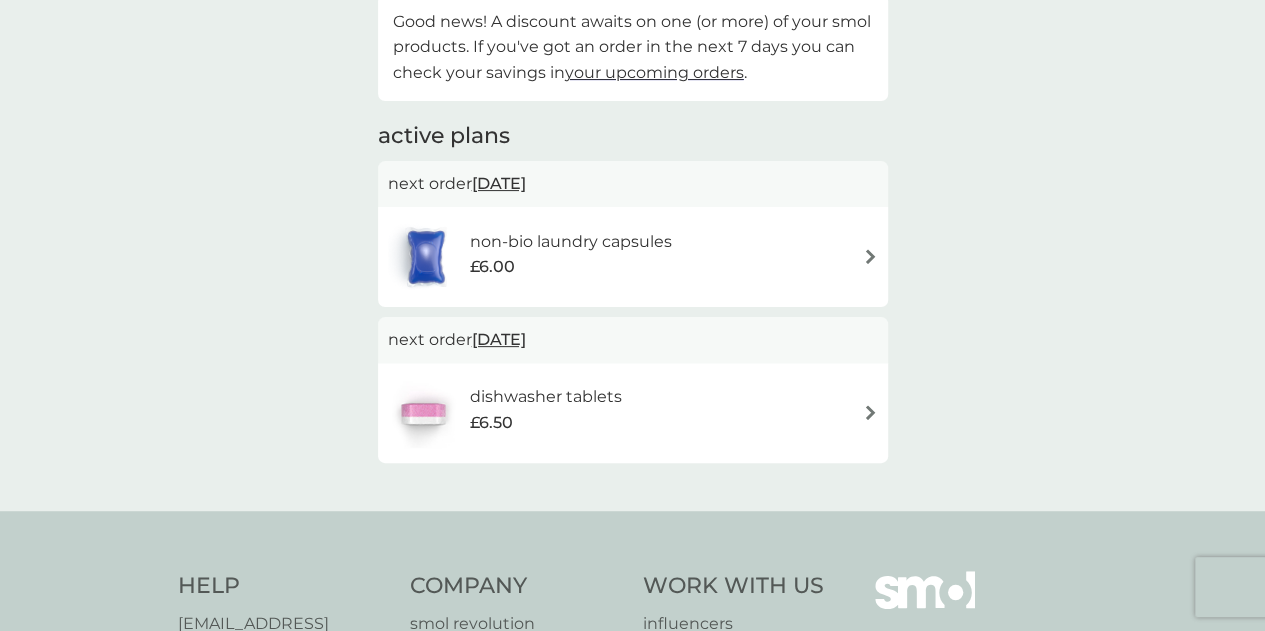 scroll, scrollTop: 200, scrollLeft: 0, axis: vertical 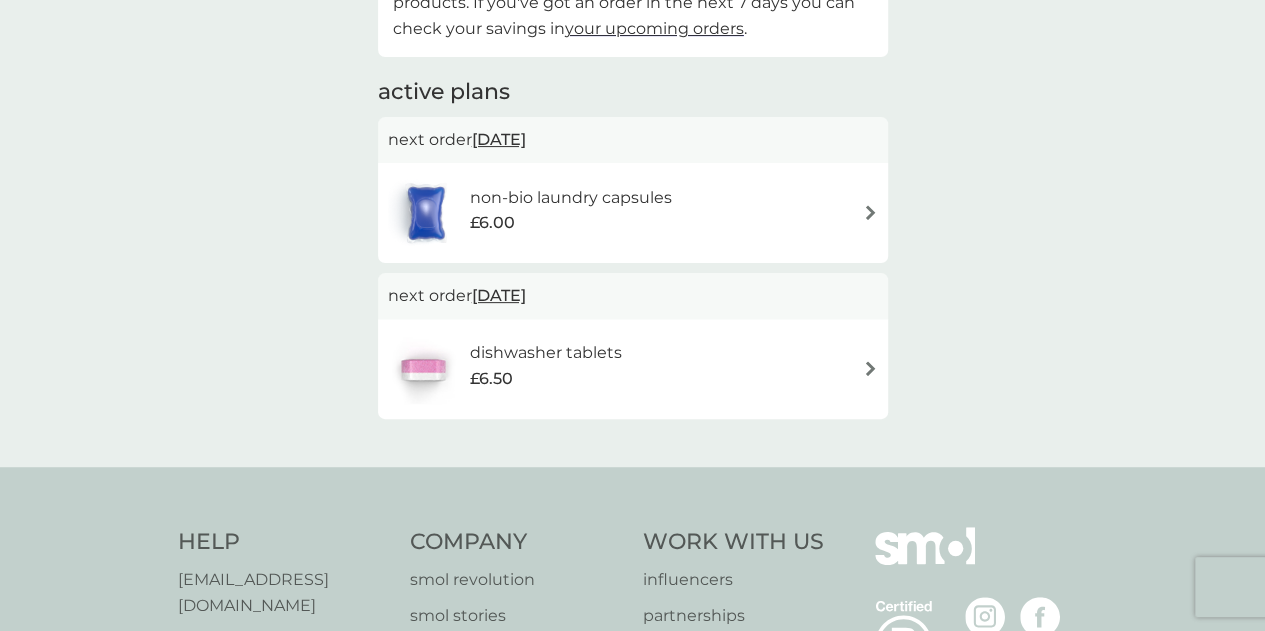 click at bounding box center [870, 212] 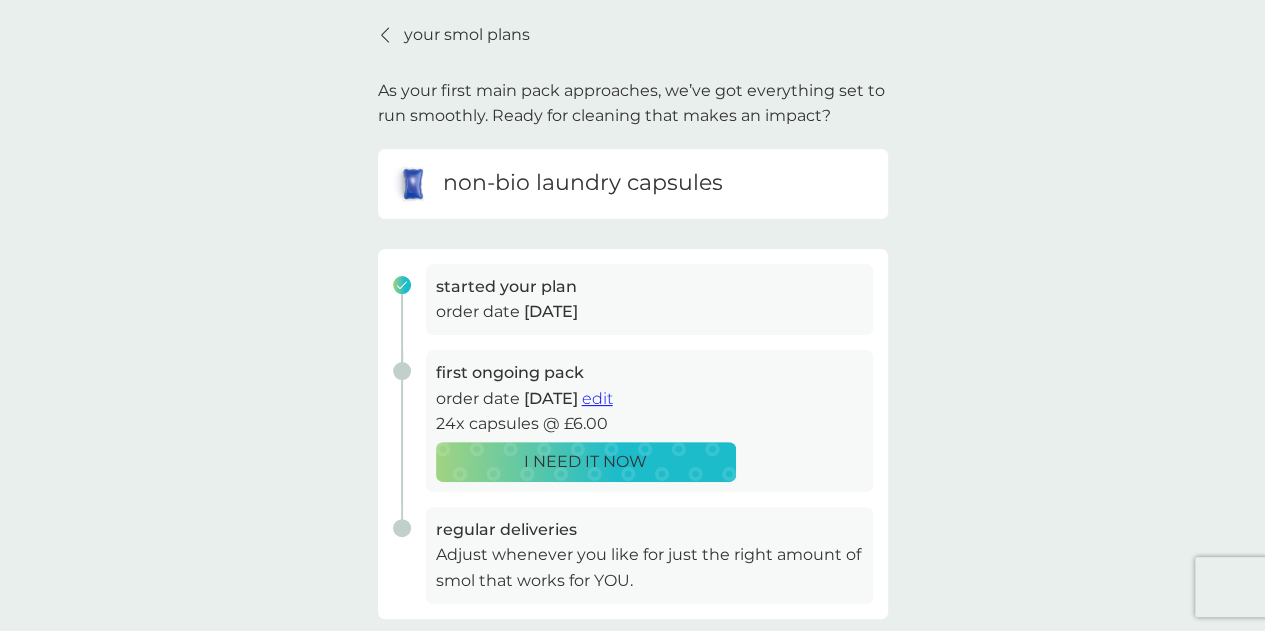 scroll, scrollTop: 100, scrollLeft: 0, axis: vertical 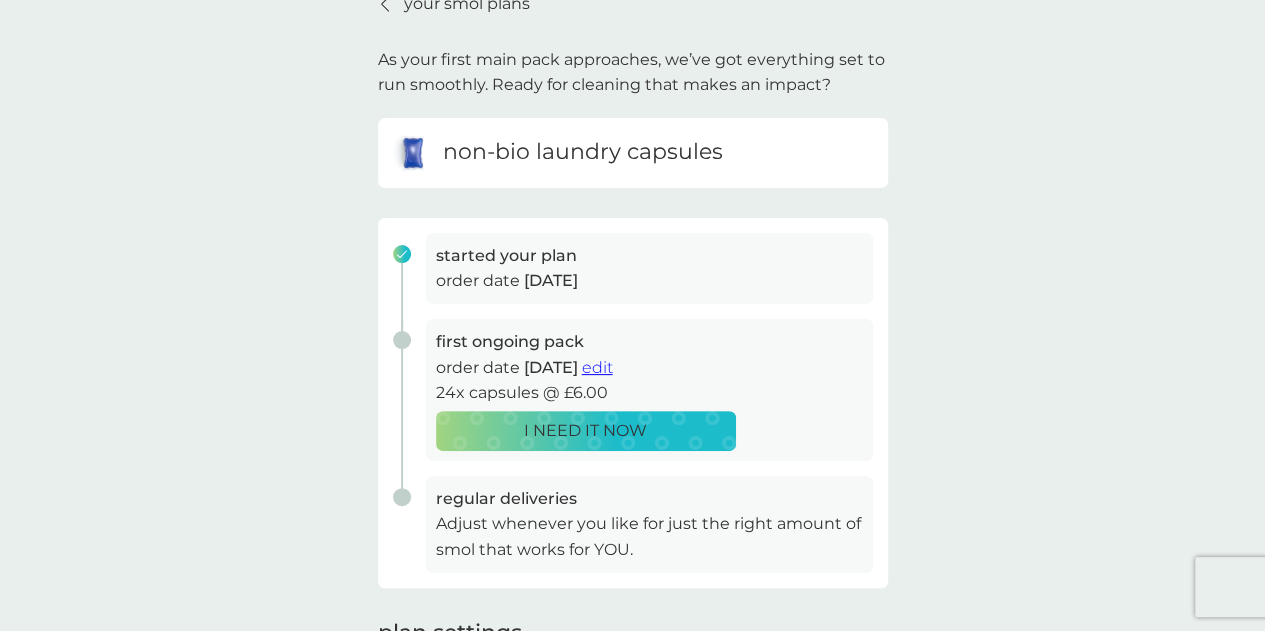 click on "edit" at bounding box center (597, 367) 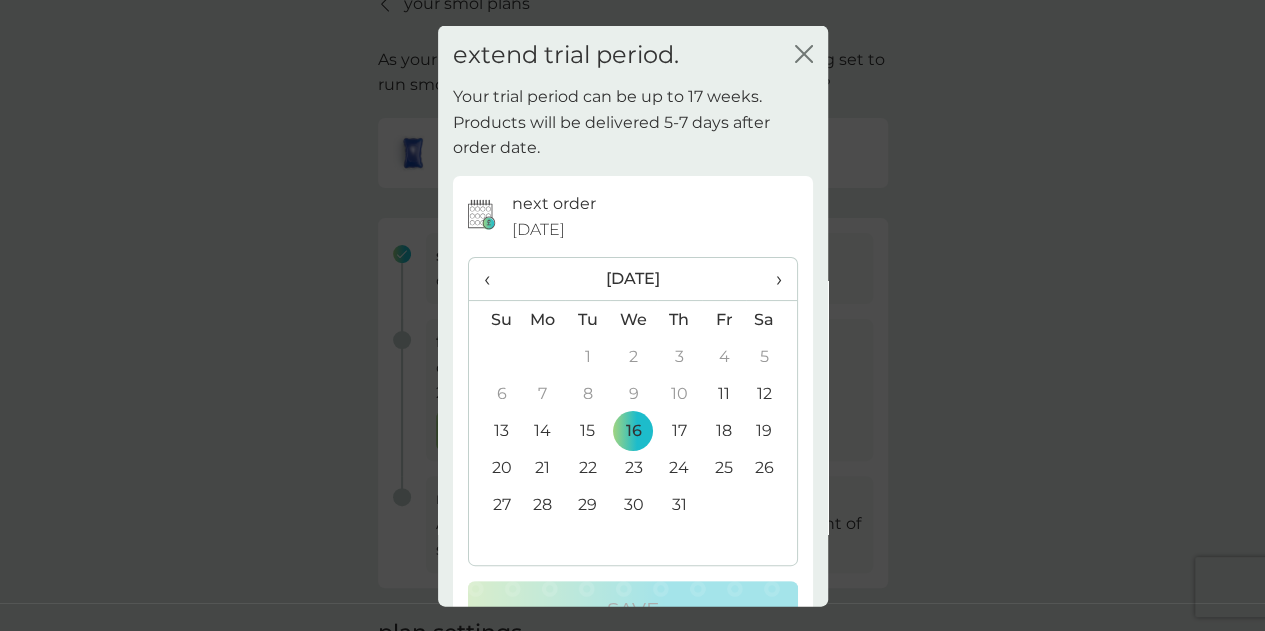click on "›" at bounding box center [771, 279] 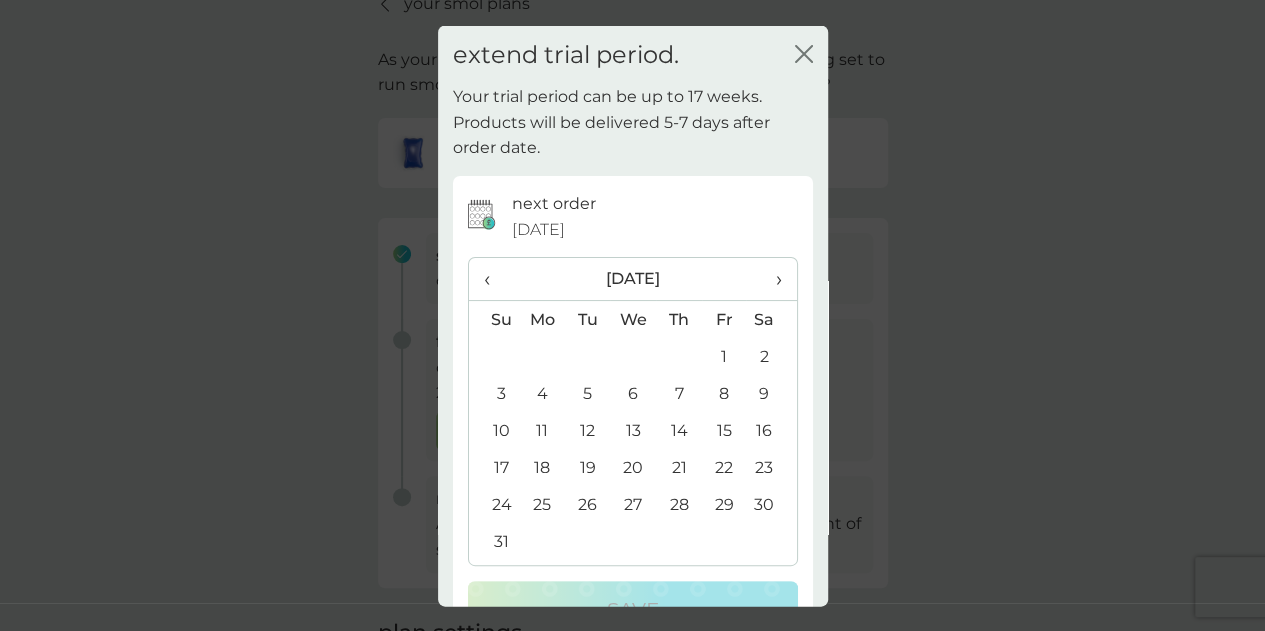 click on "18" at bounding box center (543, 467) 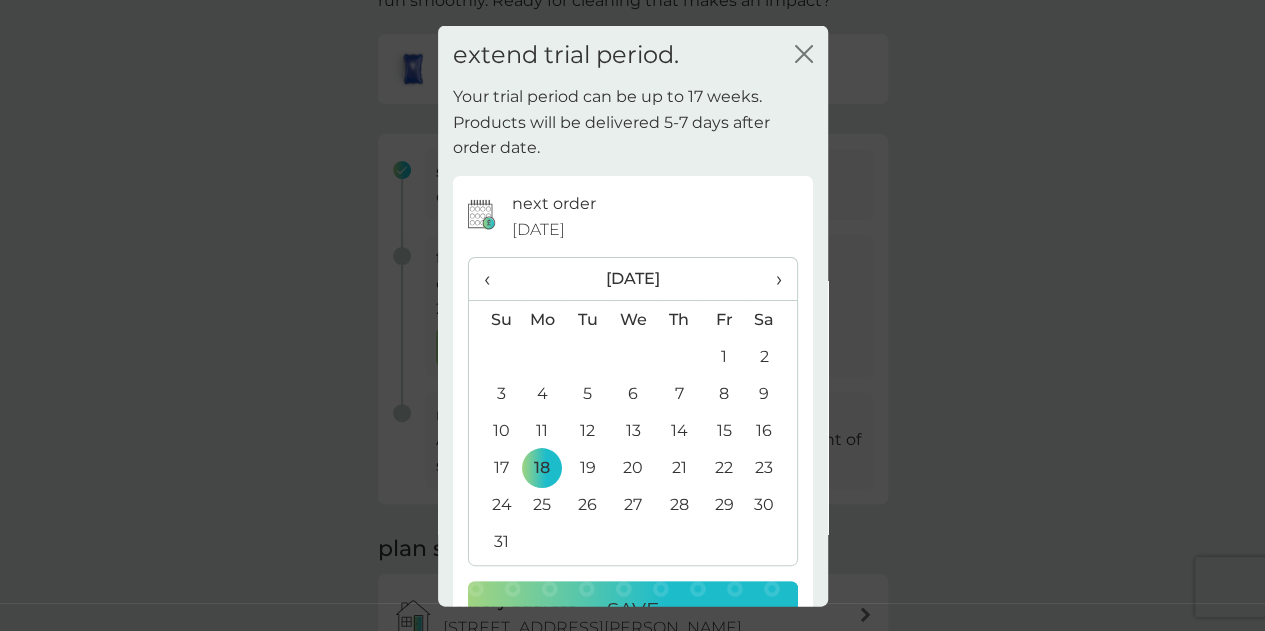 scroll, scrollTop: 300, scrollLeft: 0, axis: vertical 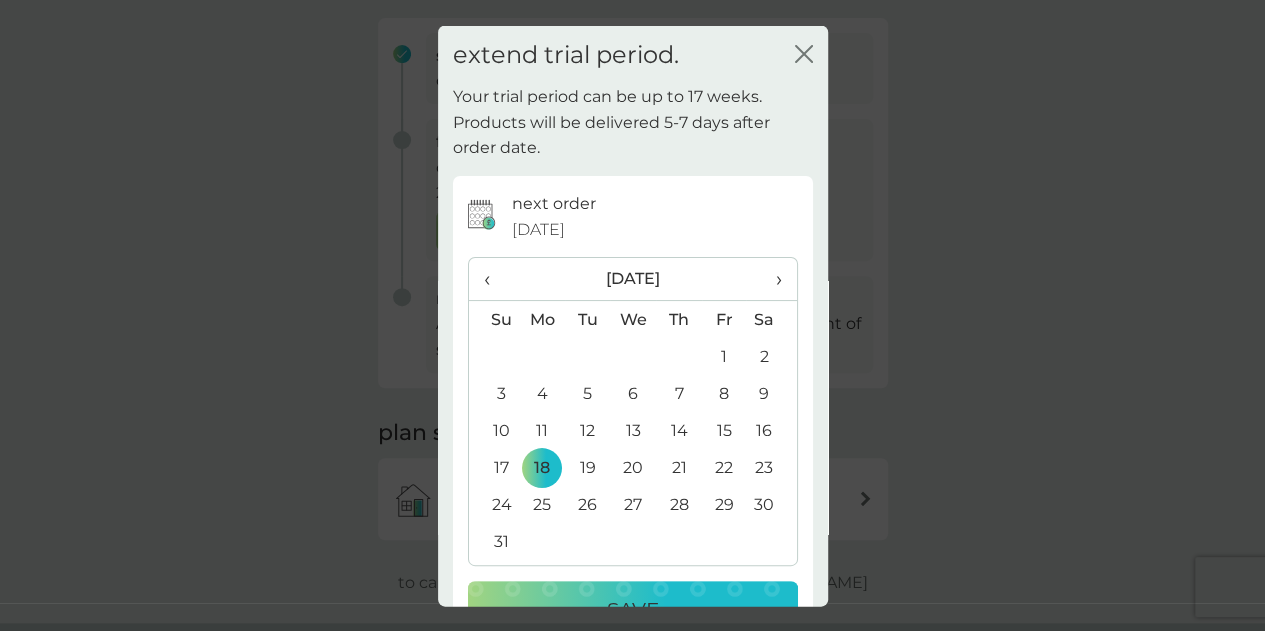 click on "Save" at bounding box center (633, 610) 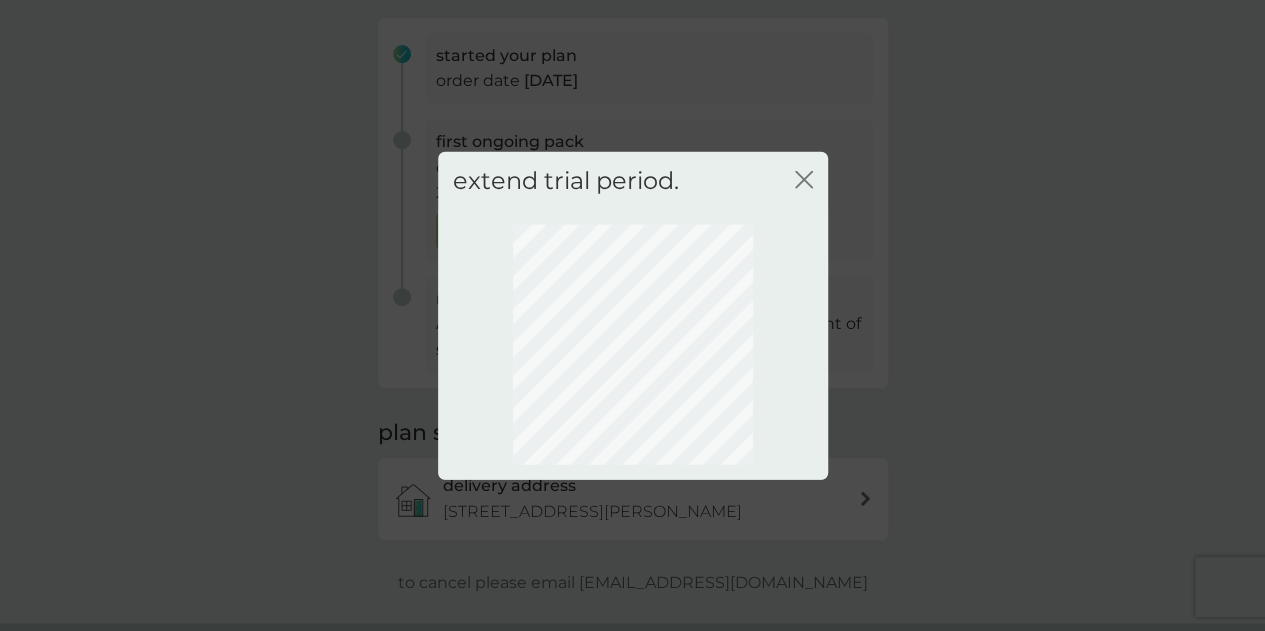 scroll, scrollTop: 207, scrollLeft: 0, axis: vertical 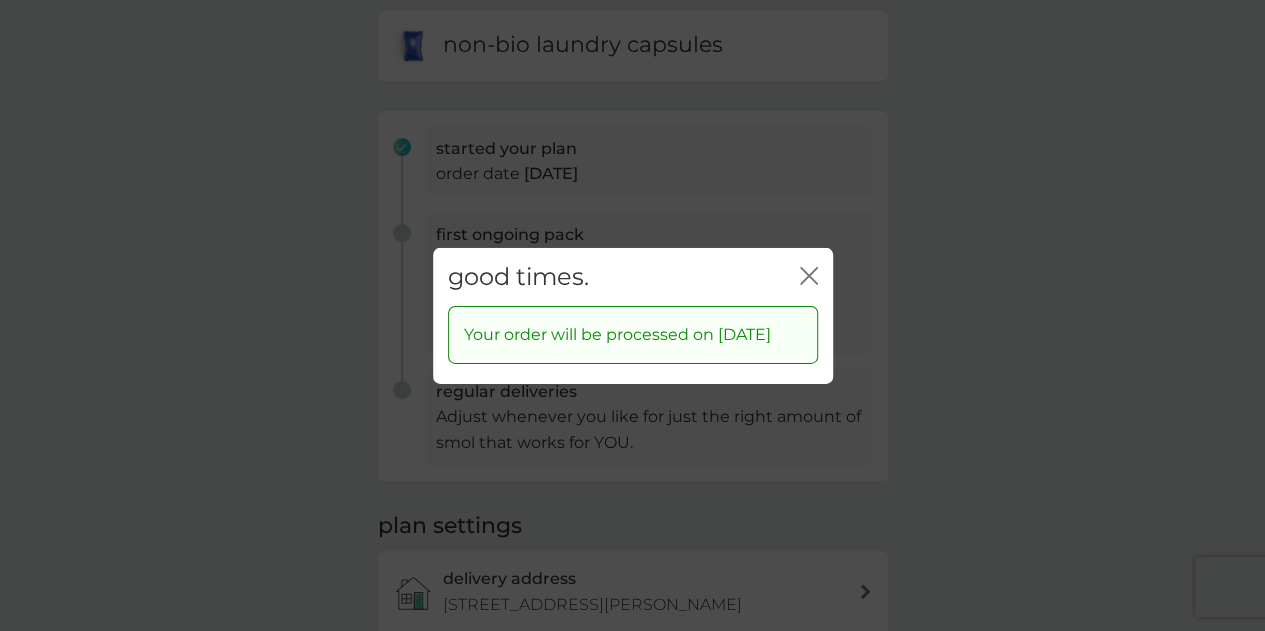 click 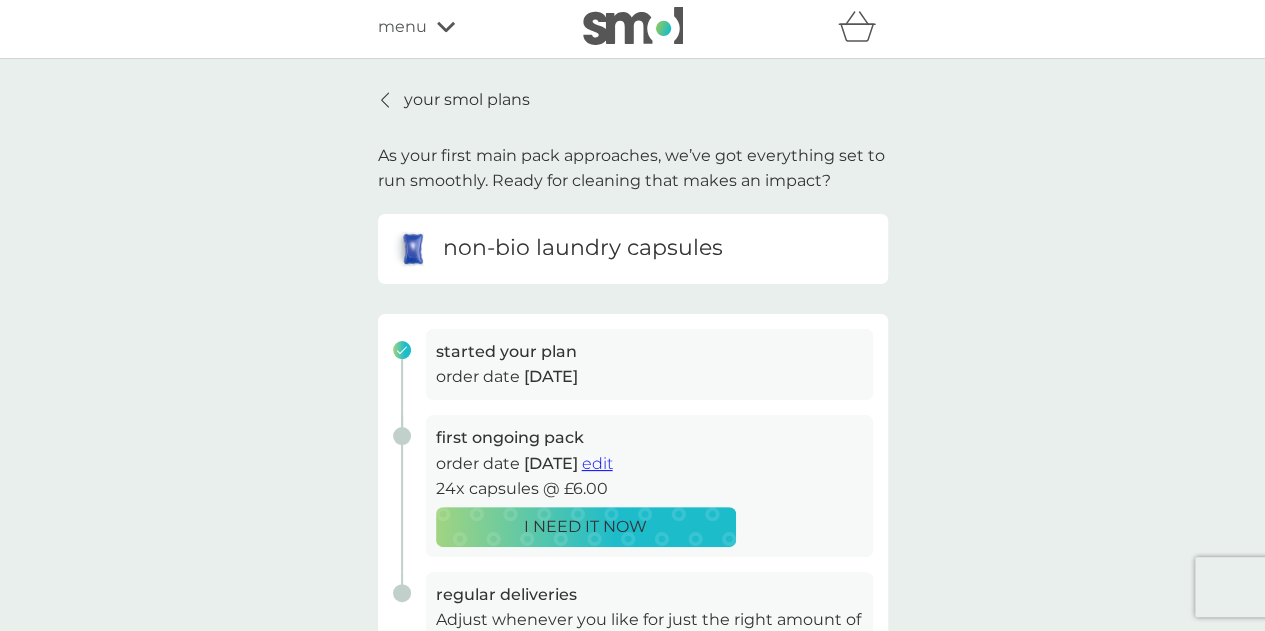 scroll, scrollTop: 0, scrollLeft: 0, axis: both 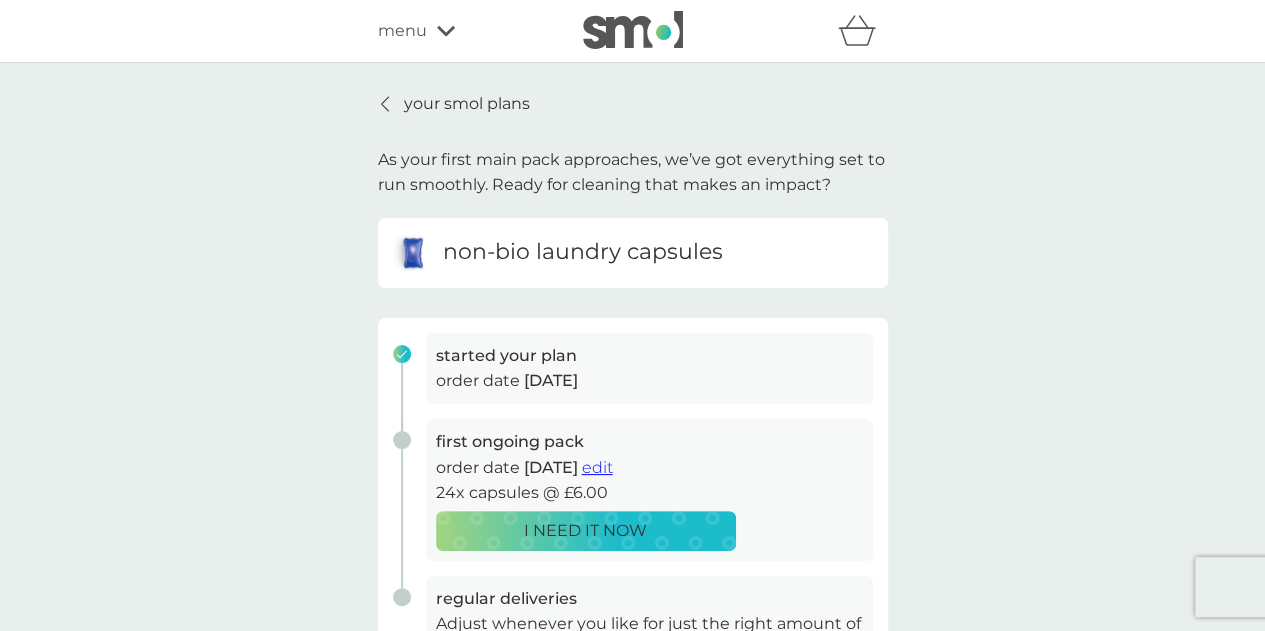 click on "your smol plans" at bounding box center (467, 104) 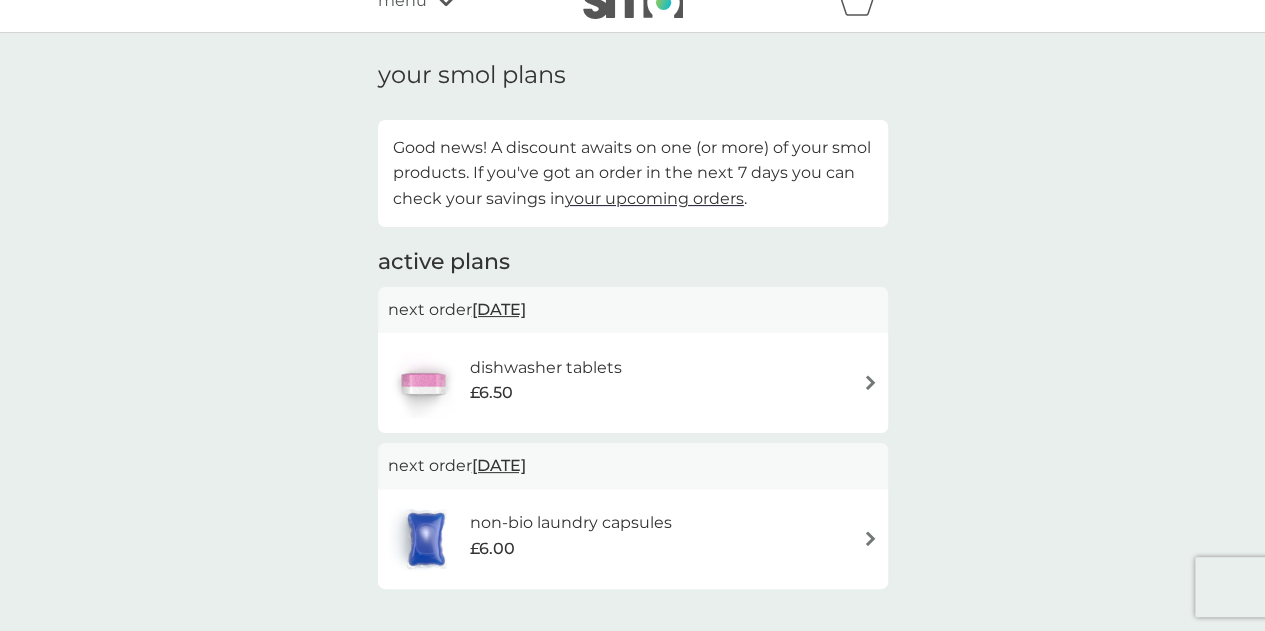 scroll, scrollTop: 0, scrollLeft: 0, axis: both 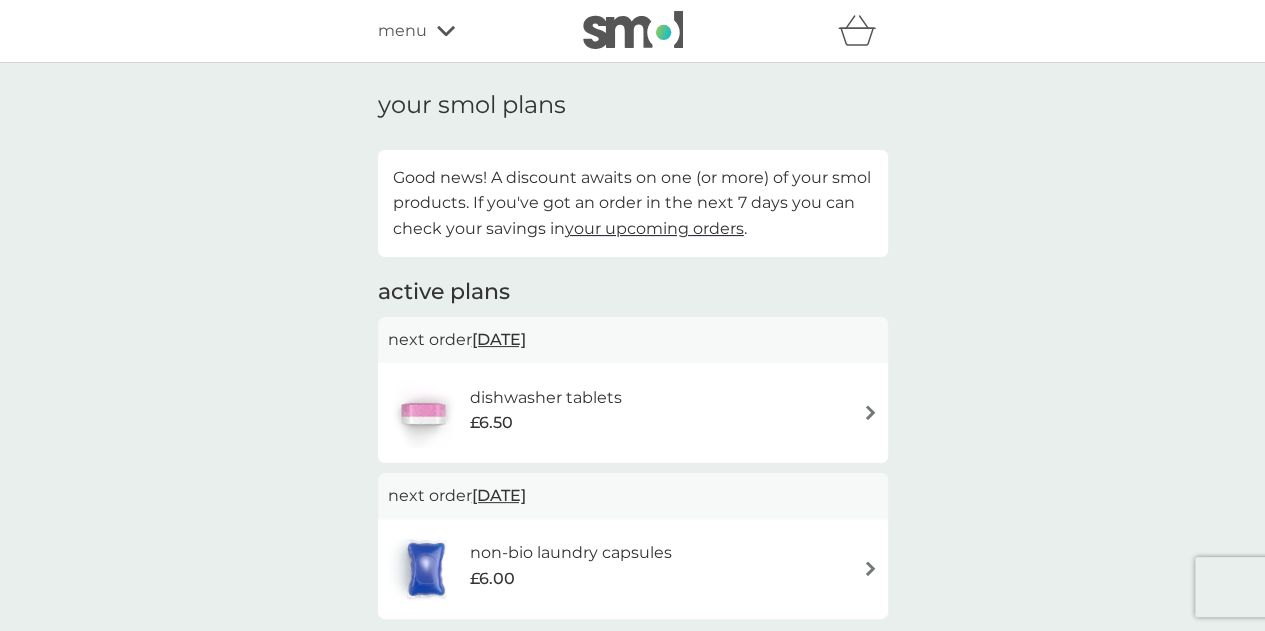 click at bounding box center [633, 30] 